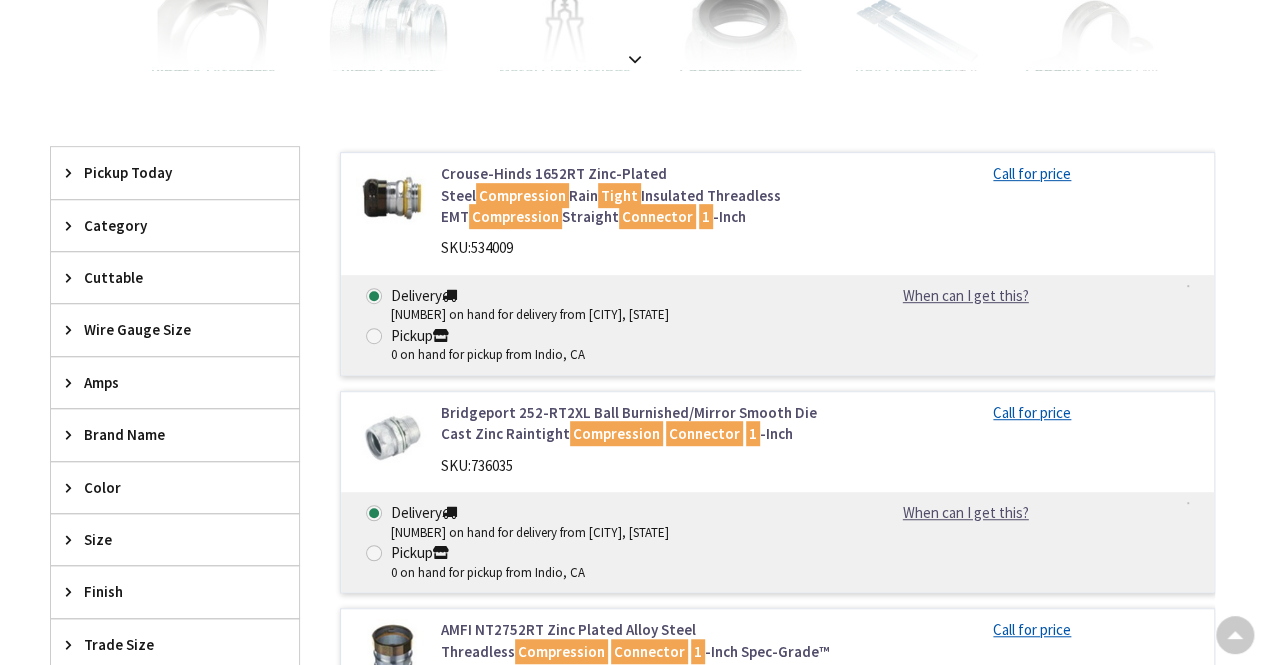 scroll, scrollTop: 688, scrollLeft: 0, axis: vertical 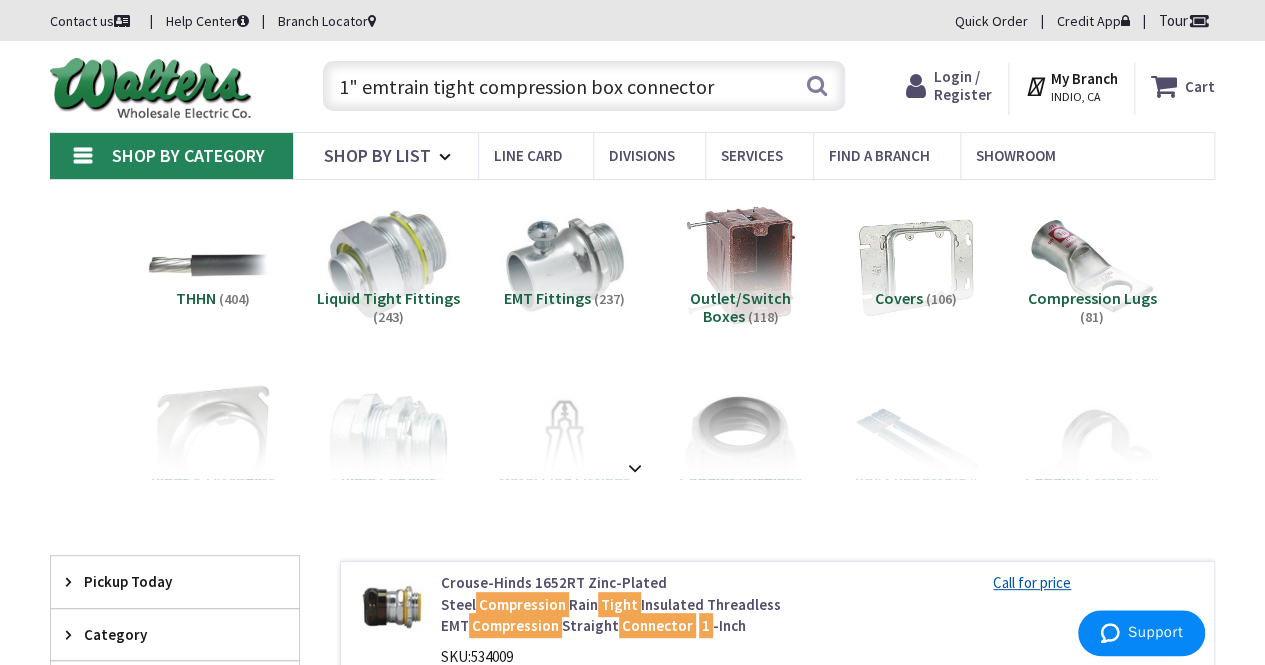 click on "1" emtrain tight compression box connector" at bounding box center (584, 86) 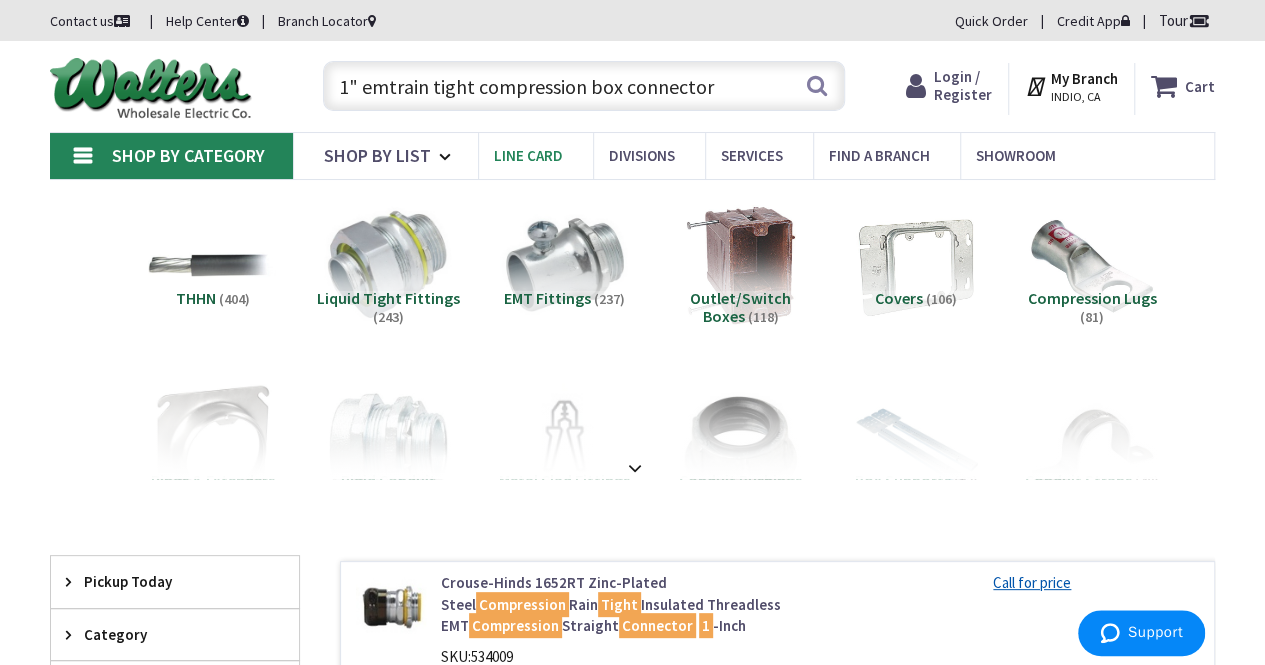 type on "1" emt rain tight compression box connector" 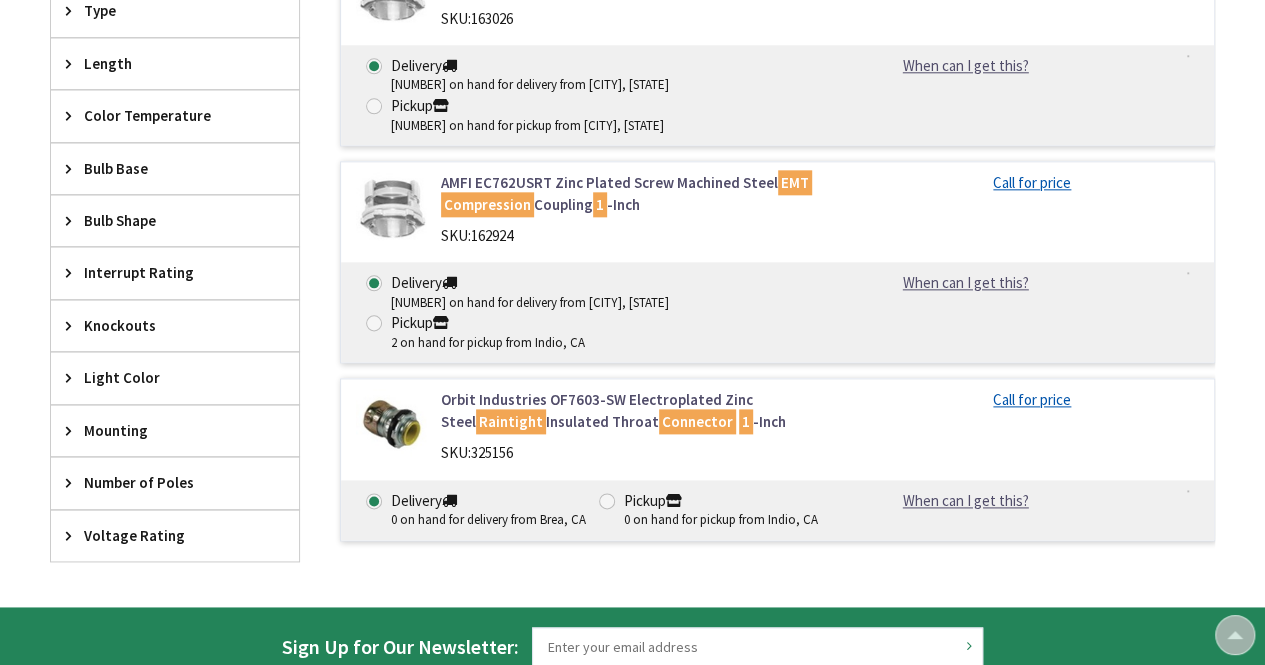 scroll, scrollTop: 1096, scrollLeft: 0, axis: vertical 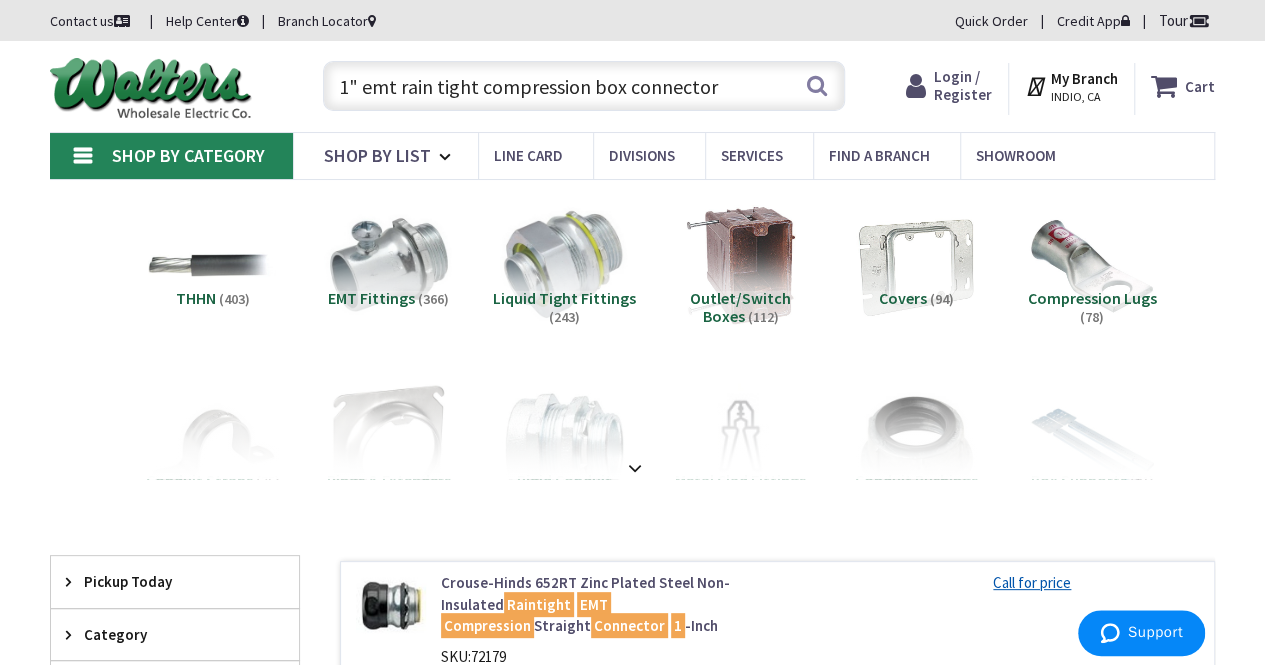 click on "1" emt rain tight compression box connector" at bounding box center [584, 86] 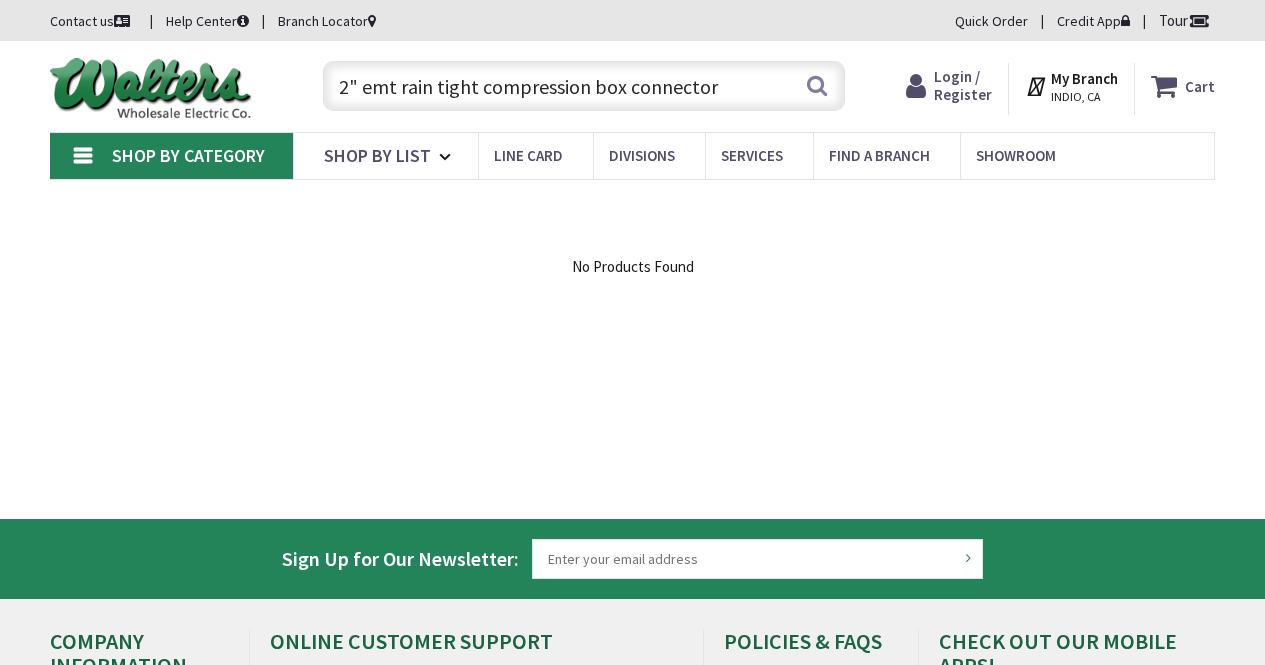 scroll, scrollTop: 0, scrollLeft: 0, axis: both 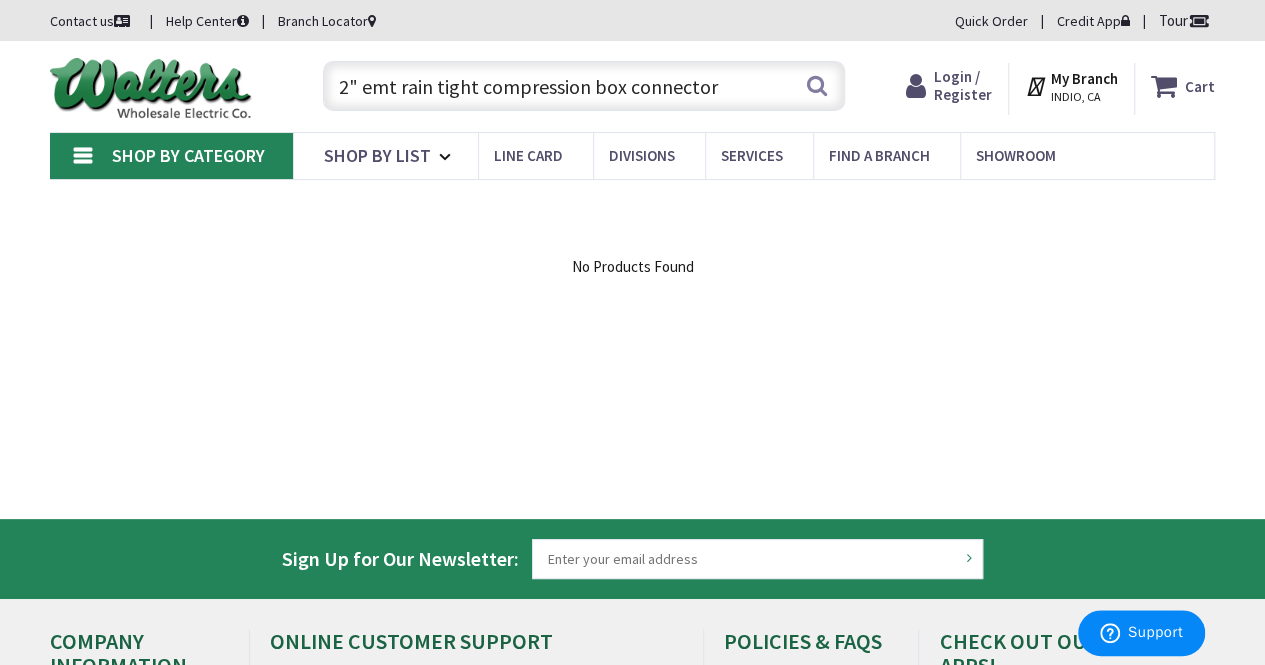 click on "2" emt rain tight compression box connector" at bounding box center [584, 86] 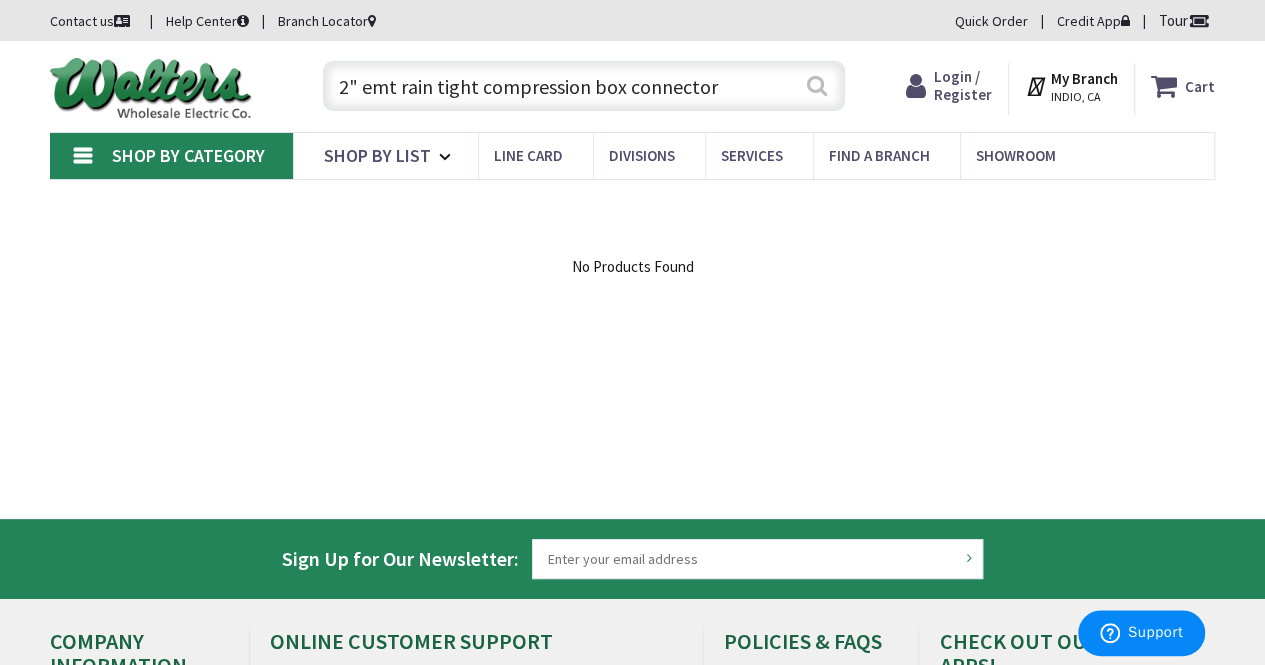 click on "Search" at bounding box center (817, 85) 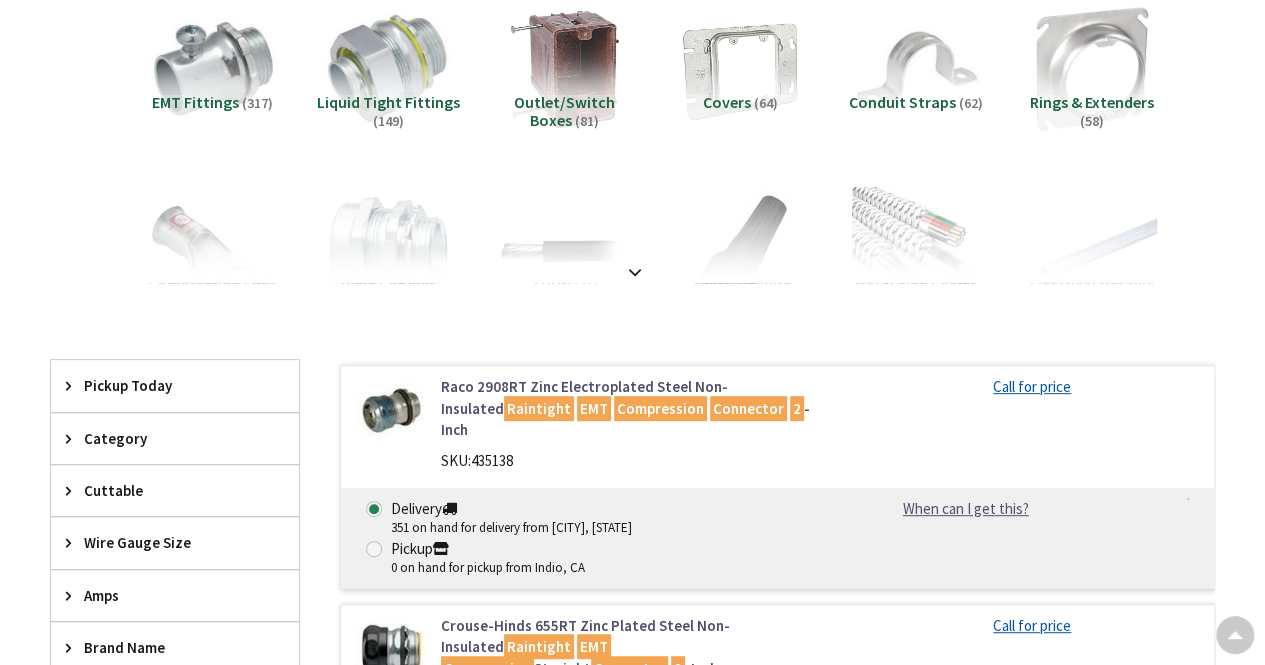 scroll, scrollTop: 226, scrollLeft: 0, axis: vertical 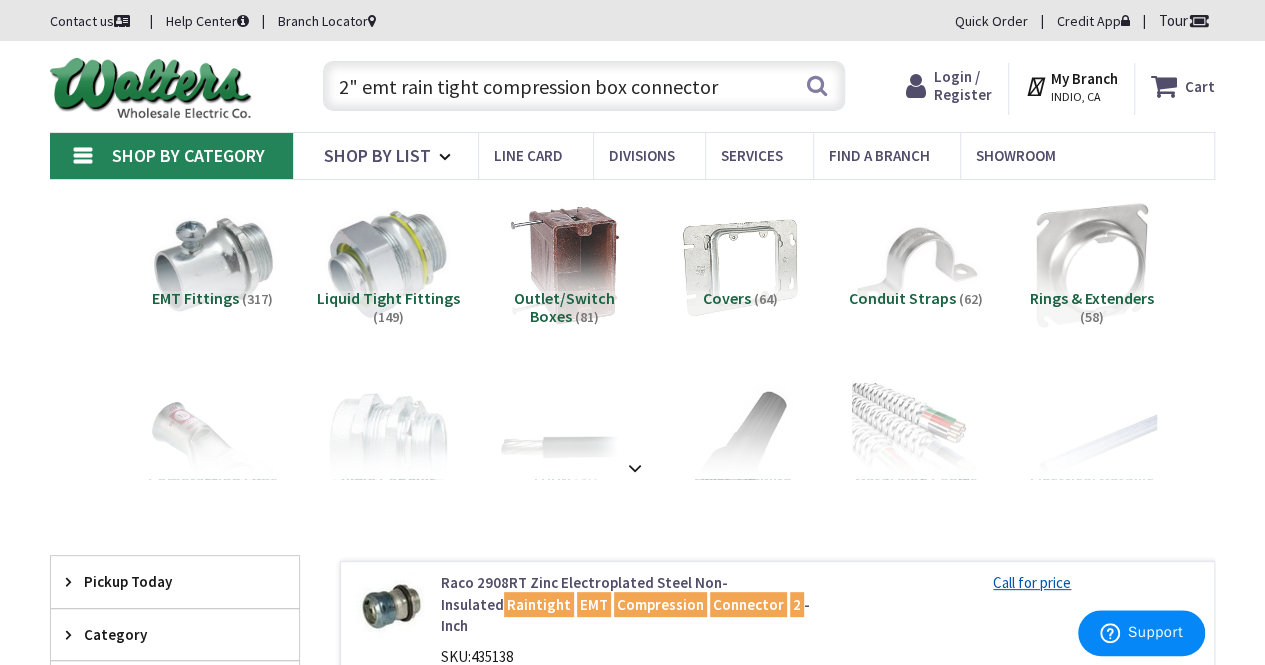 drag, startPoint x: 723, startPoint y: 99, endPoint x: 392, endPoint y: 110, distance: 331.18274 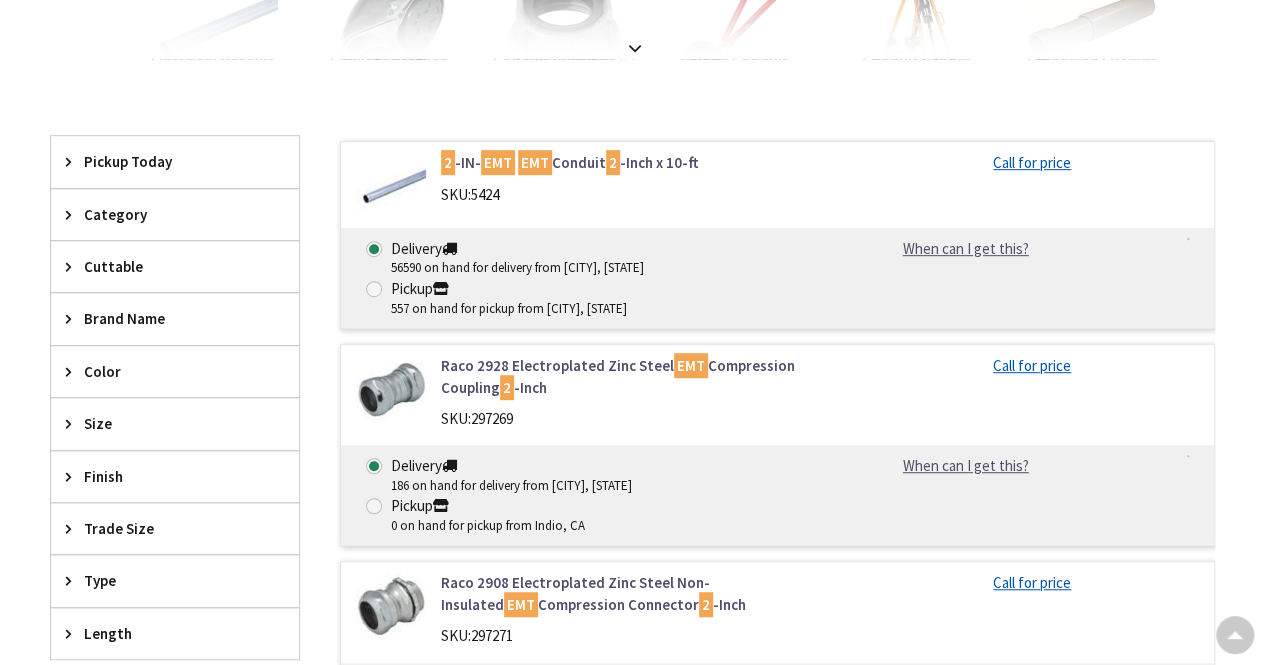 scroll, scrollTop: 422, scrollLeft: 0, axis: vertical 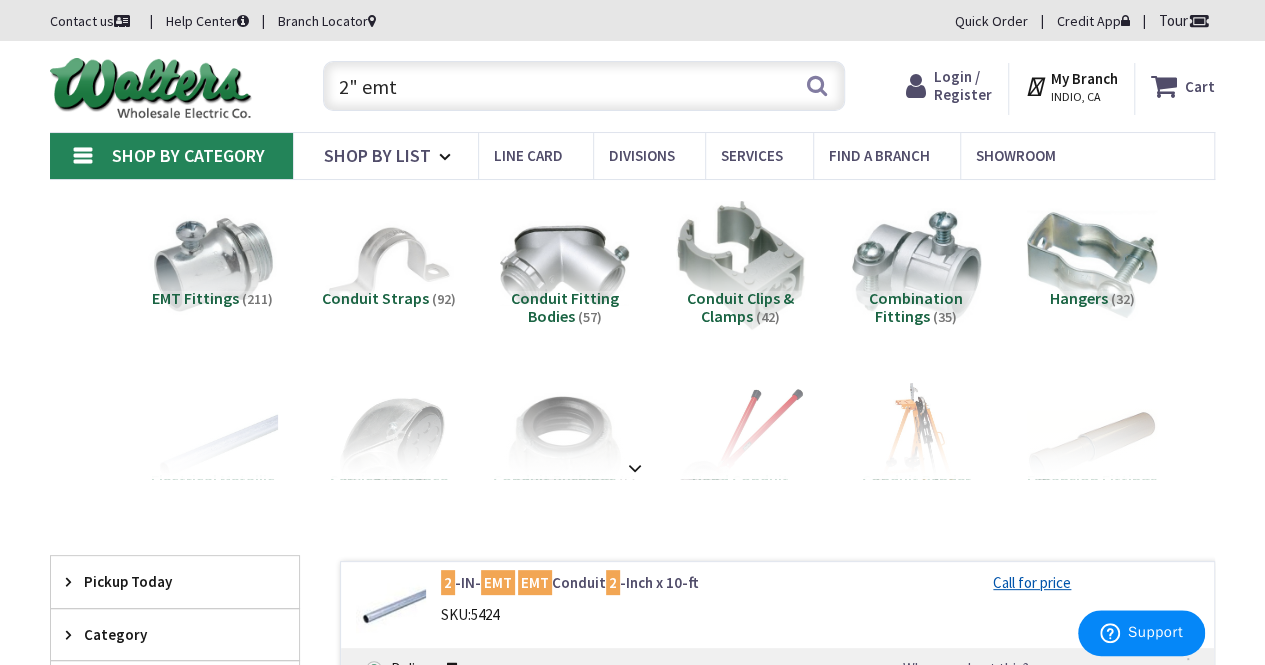 click on "2" emt" at bounding box center (584, 86) 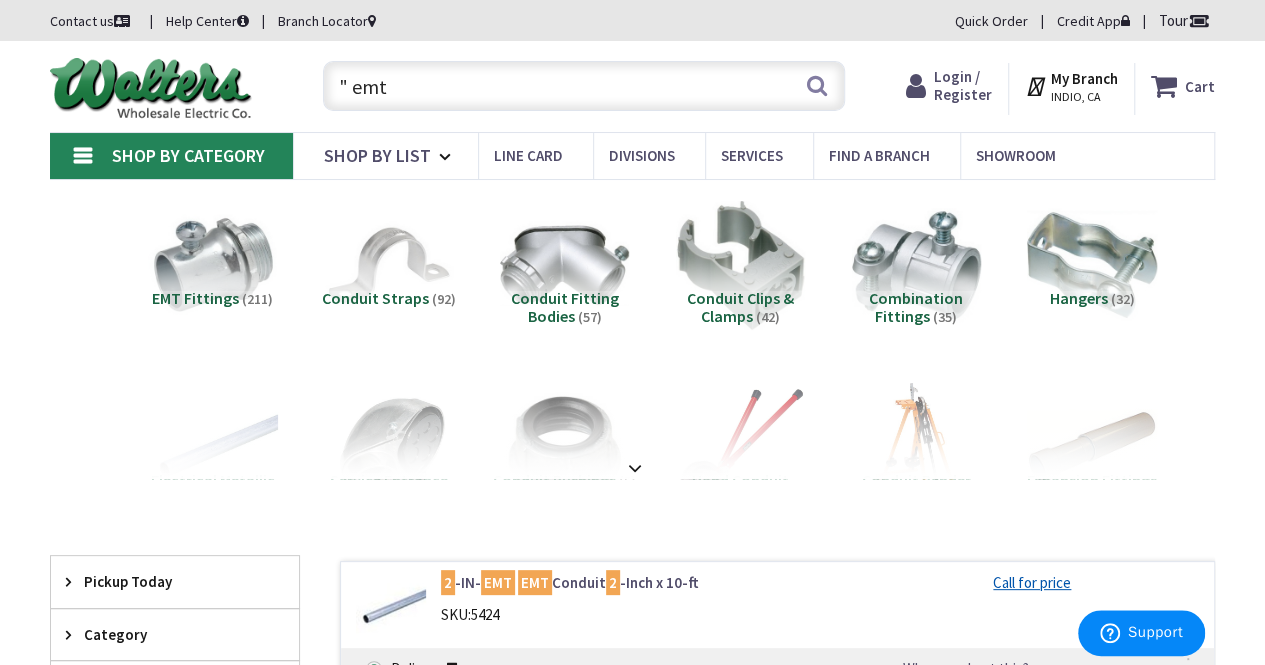 type on "1" emt" 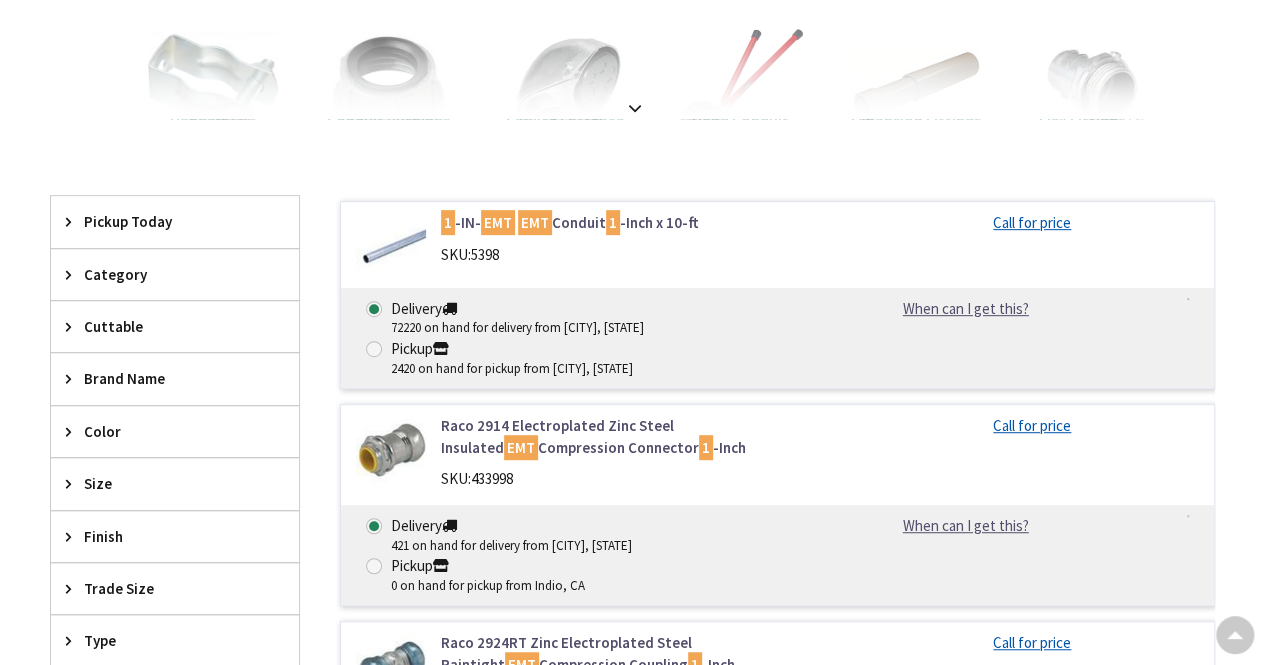 scroll, scrollTop: 360, scrollLeft: 0, axis: vertical 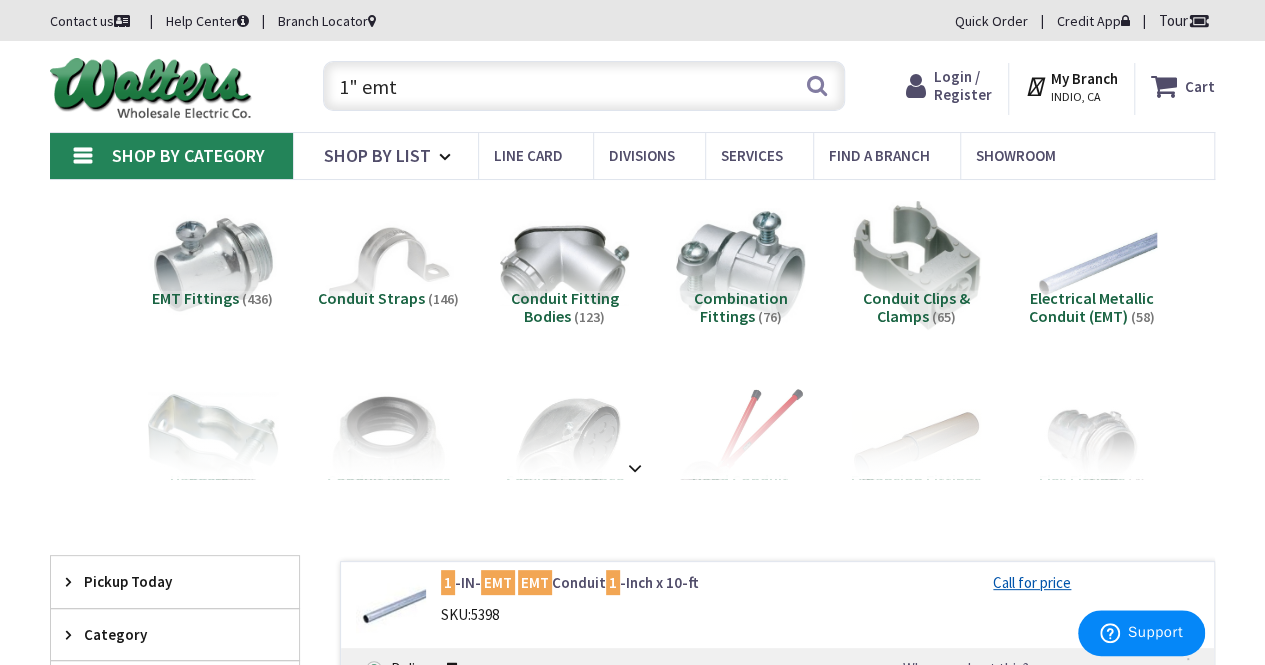 click on "1" emt" at bounding box center (584, 86) 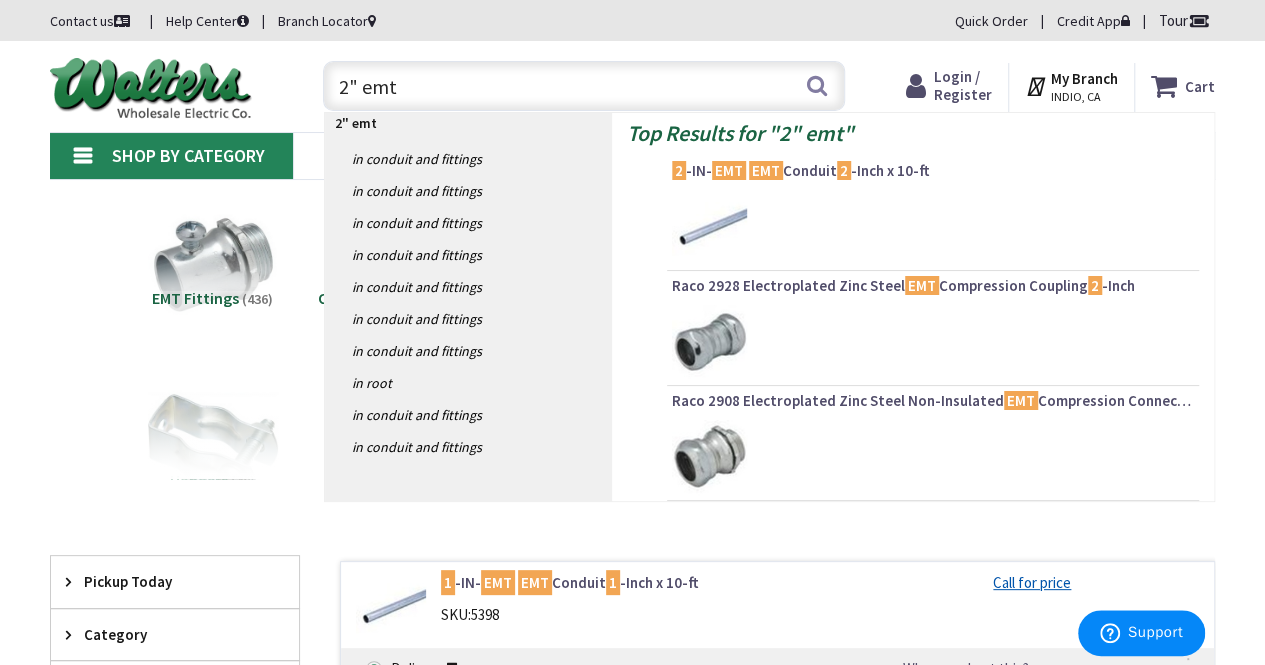 click on "2" emt" at bounding box center [584, 86] 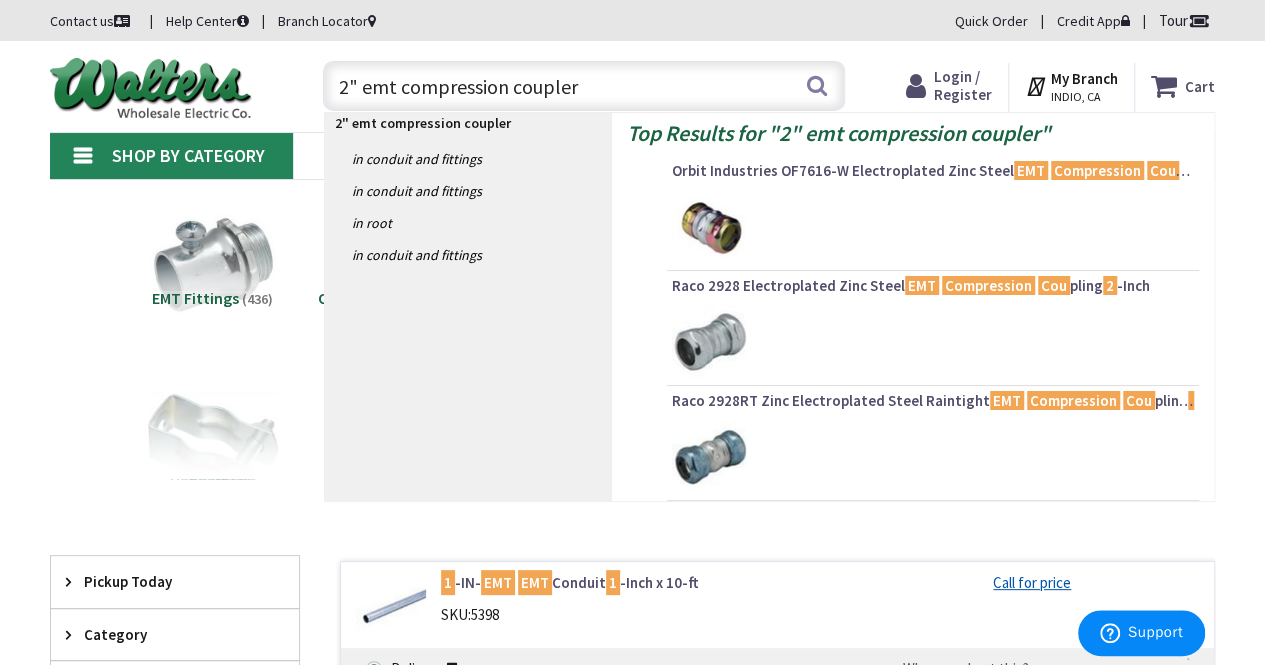 type on "2" emt compression couplers" 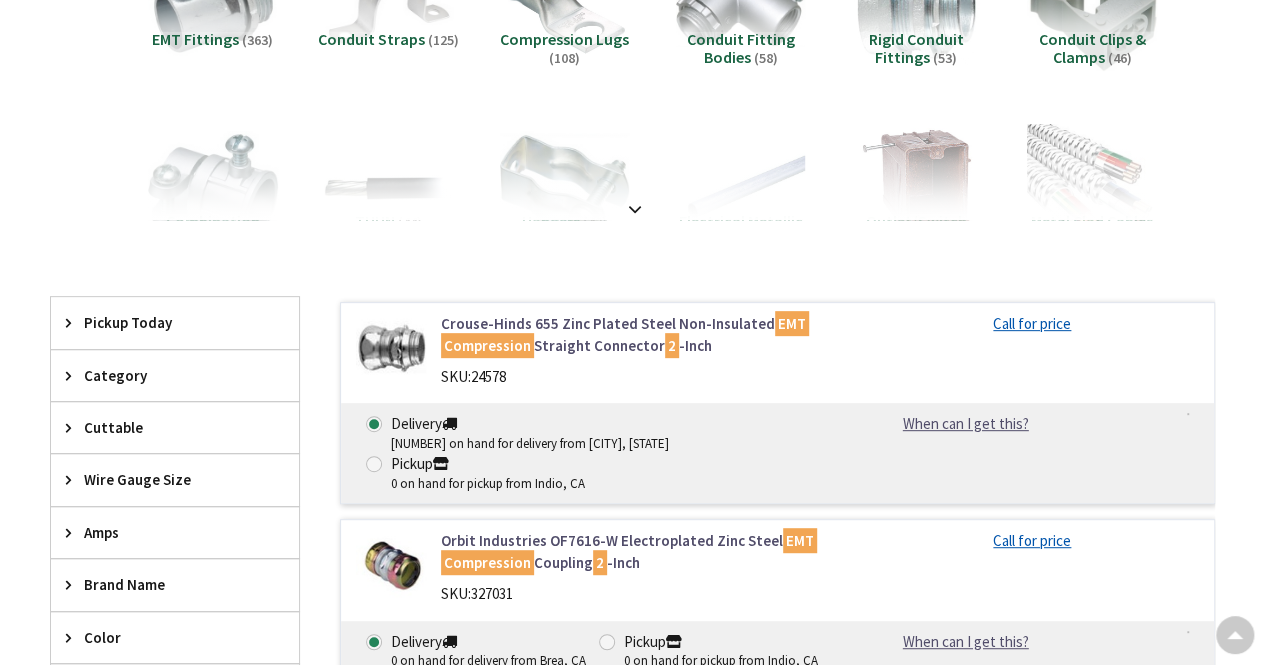 scroll, scrollTop: 343, scrollLeft: 0, axis: vertical 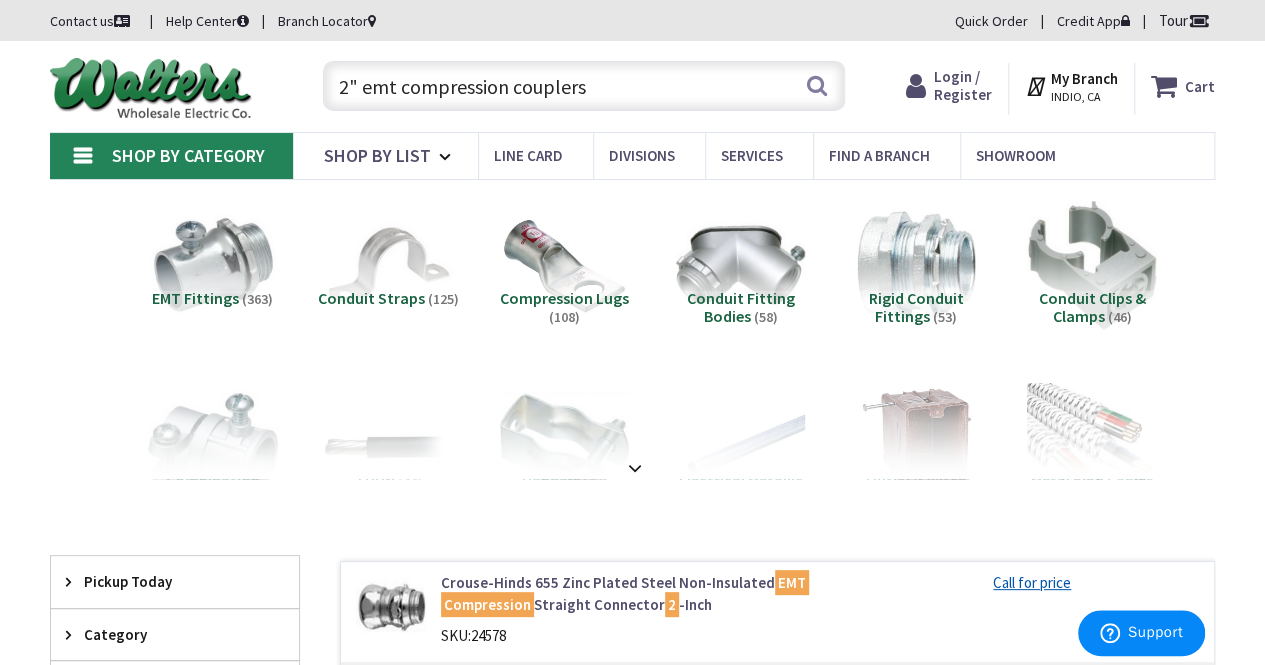 drag, startPoint x: 397, startPoint y: 85, endPoint x: 629, endPoint y: 129, distance: 236.13556 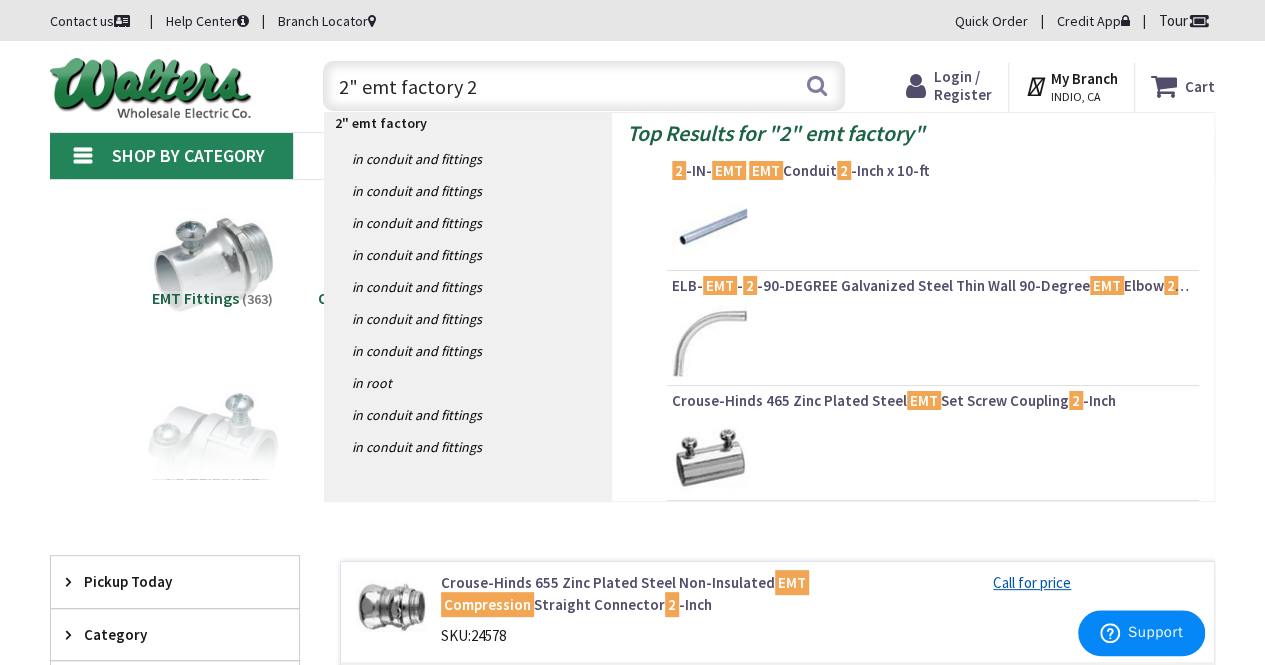 type on "2" emt factory 22" 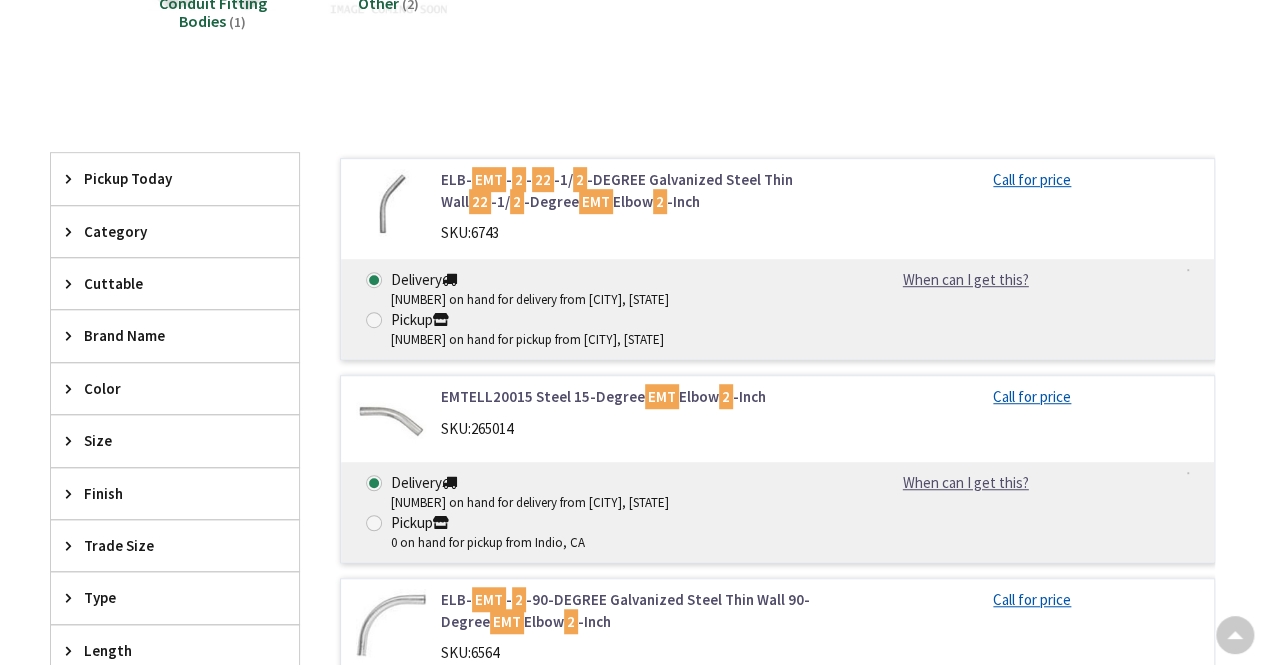 scroll, scrollTop: 477, scrollLeft: 0, axis: vertical 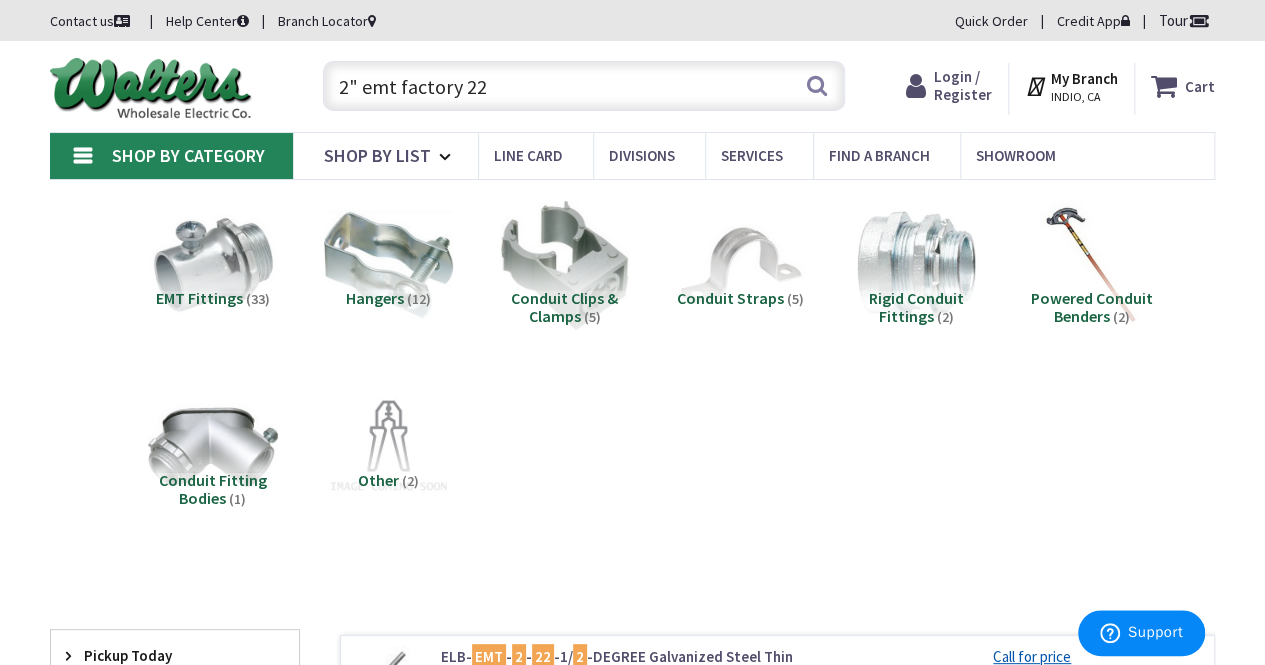 click on "2" emt factory 22" at bounding box center [584, 86] 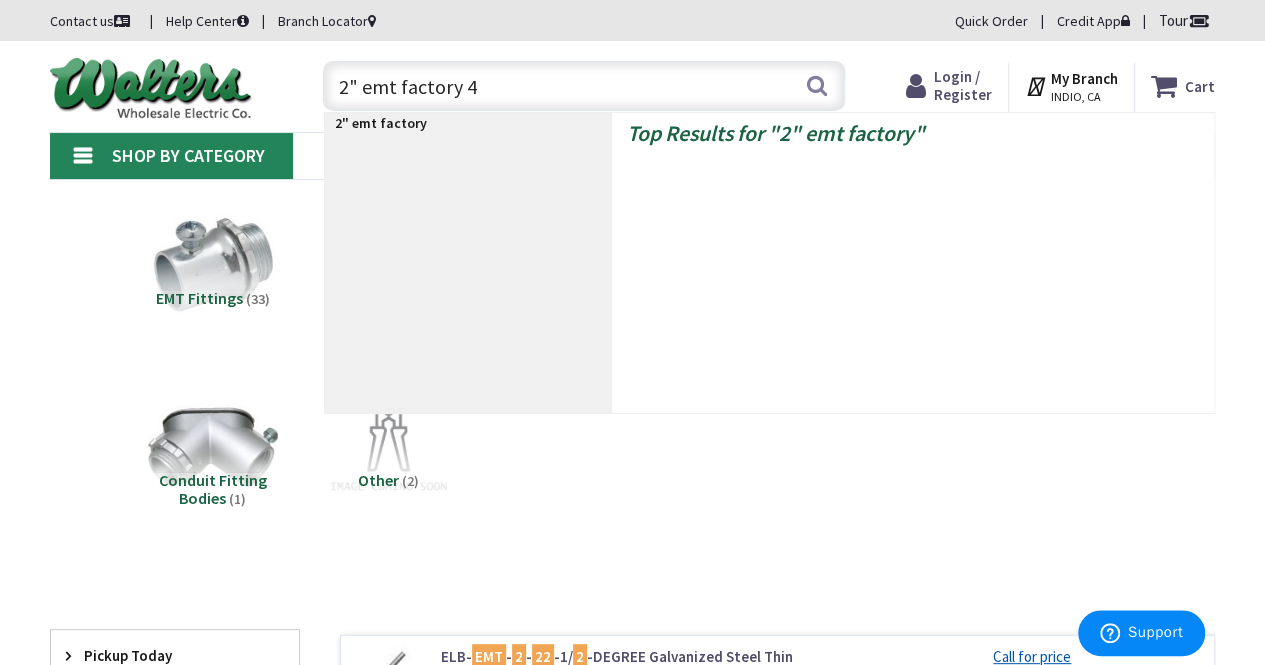 type on "2" emt factory 45" 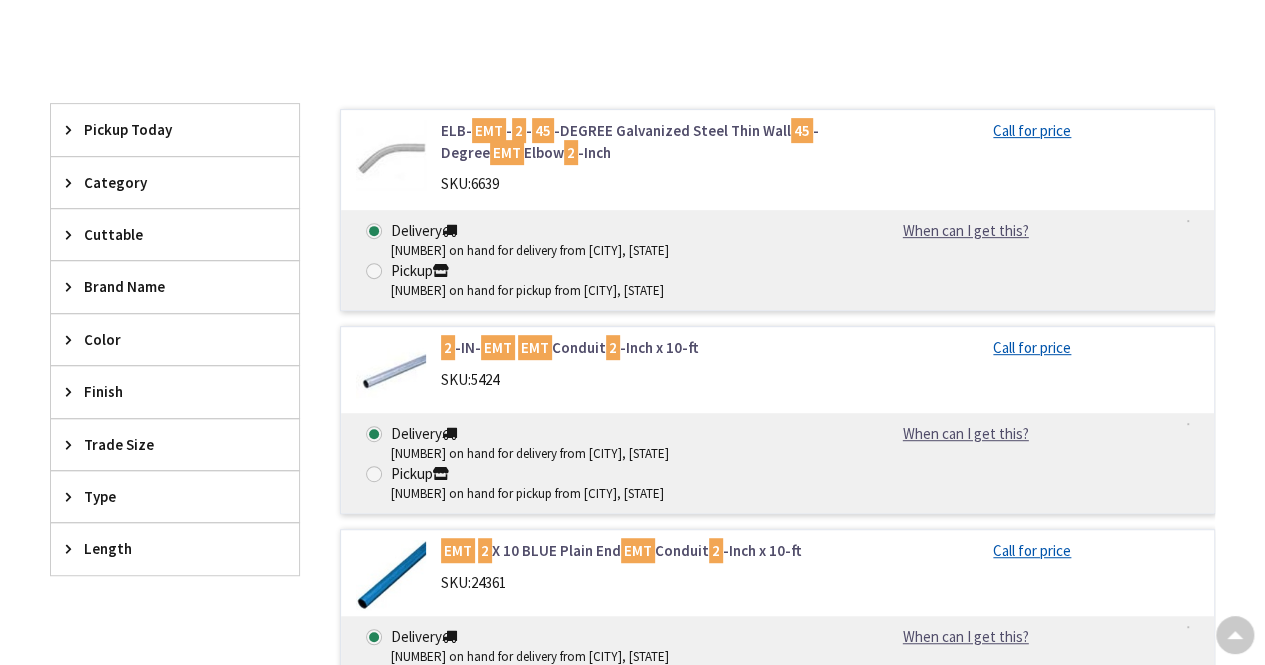 scroll, scrollTop: 344, scrollLeft: 0, axis: vertical 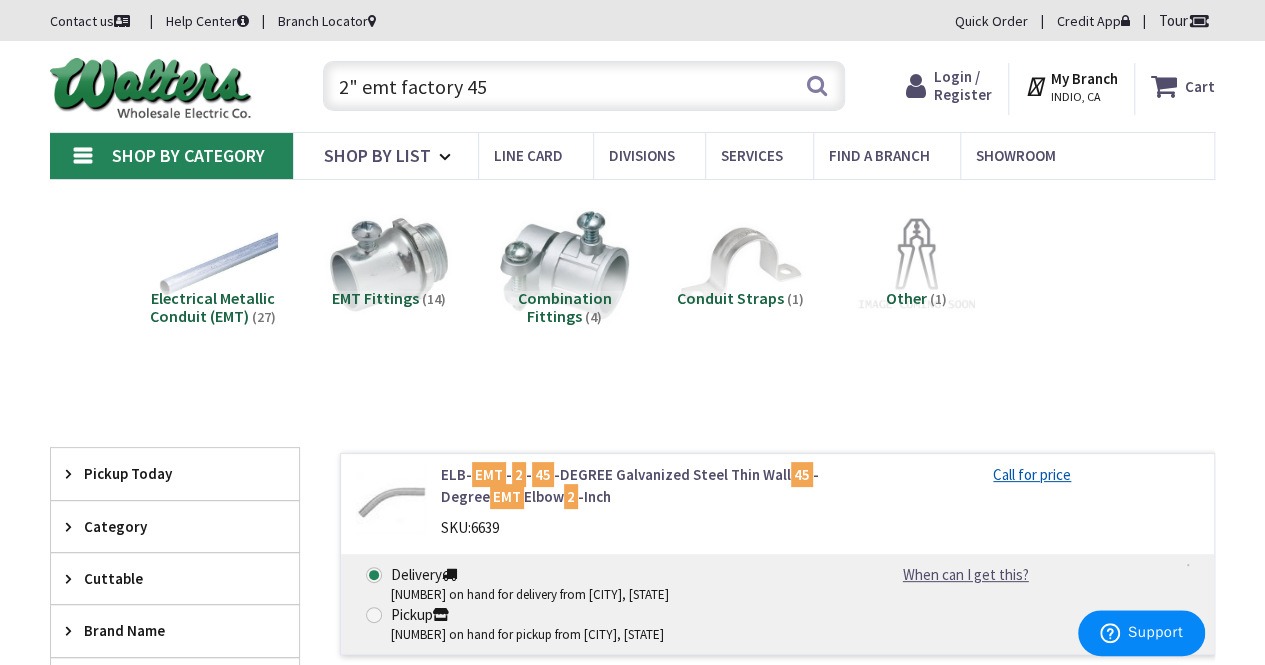 click on "2" emt factory 45" at bounding box center [584, 86] 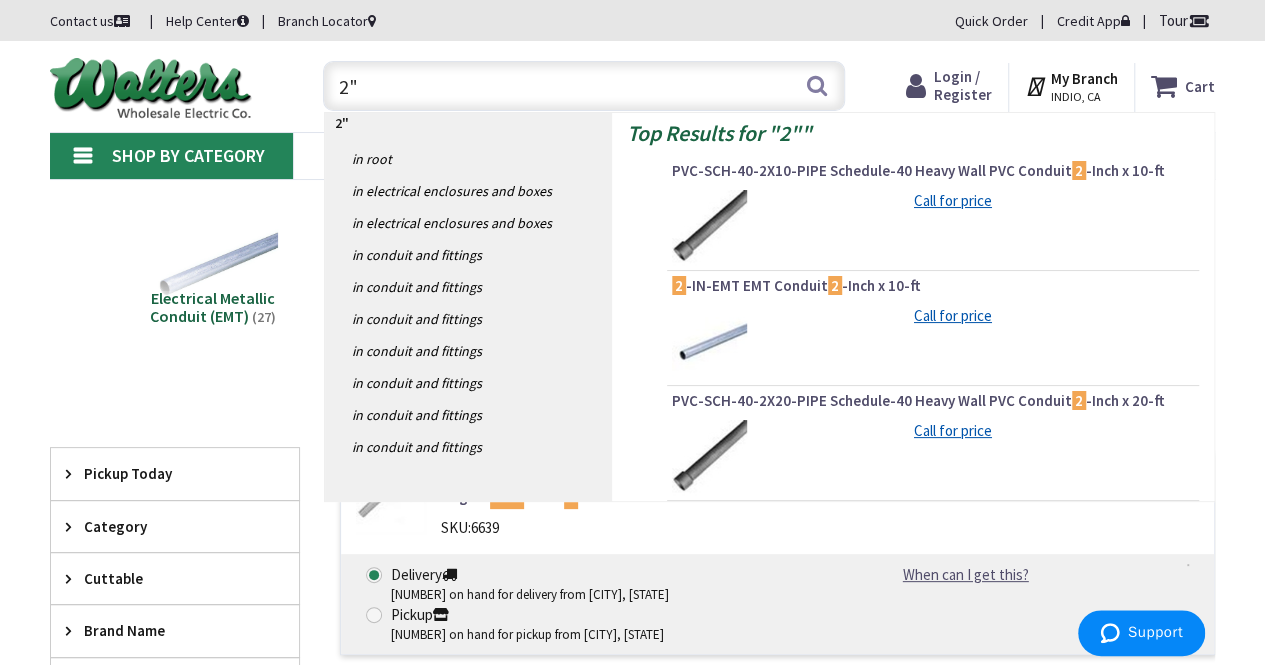 type on "2" 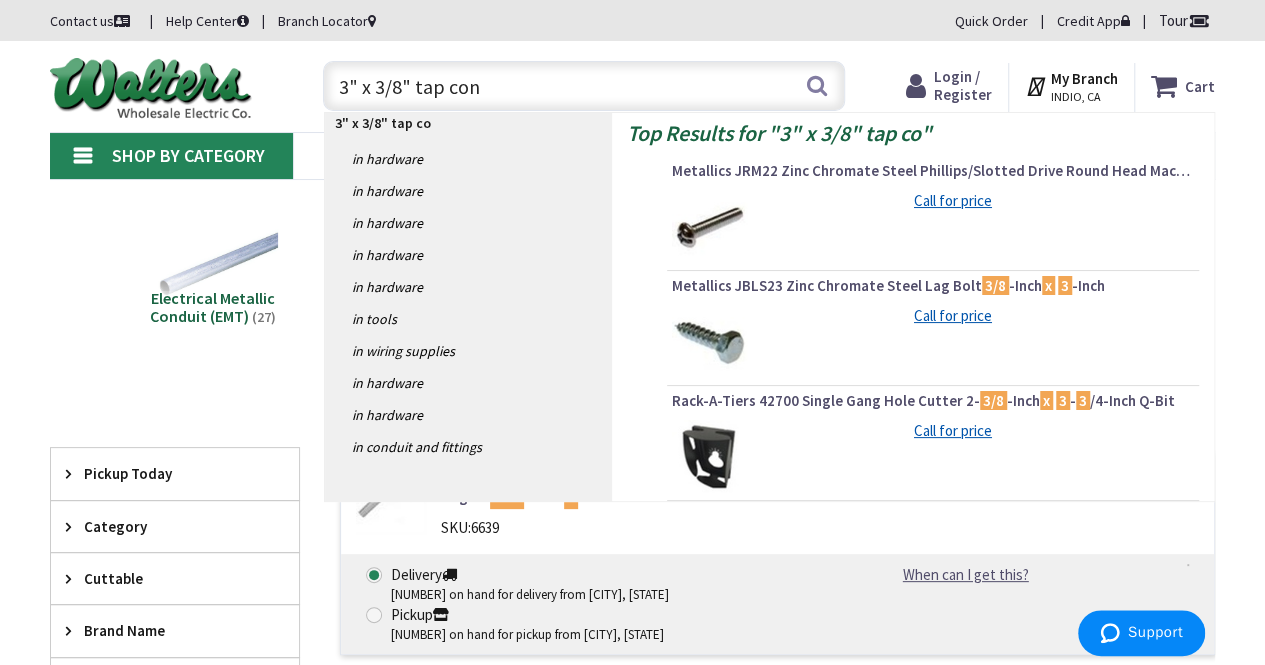 type on "3" x 3/8" tap cons" 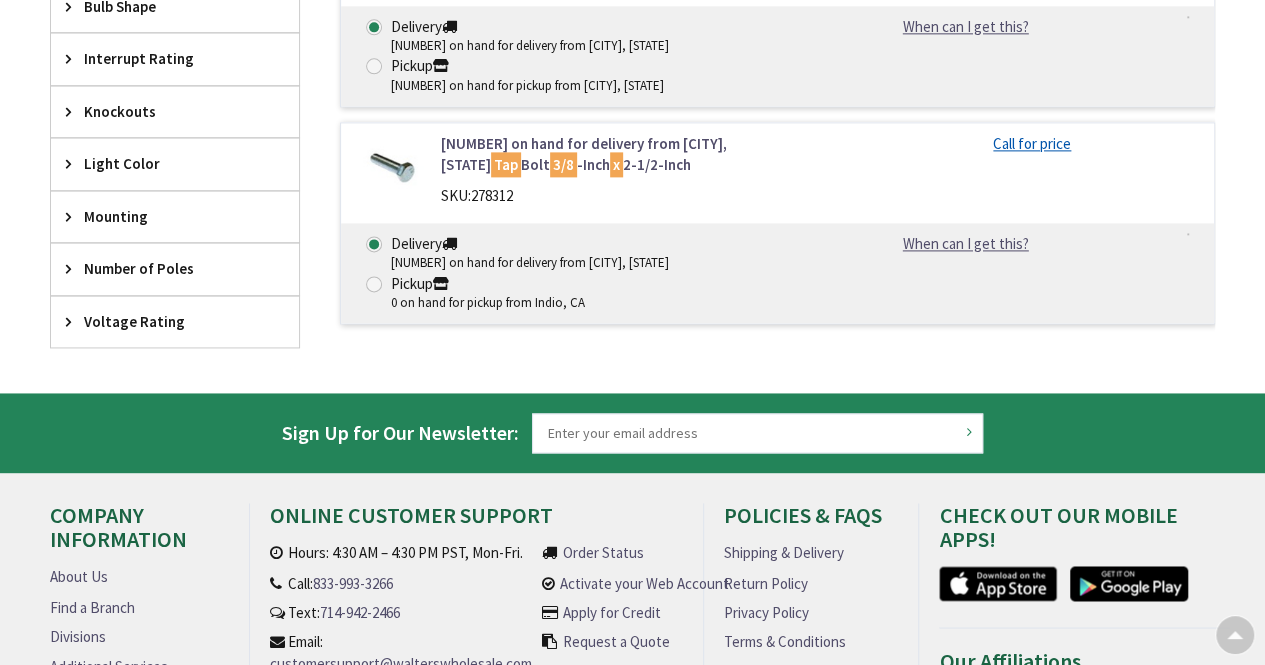 scroll, scrollTop: 973, scrollLeft: 0, axis: vertical 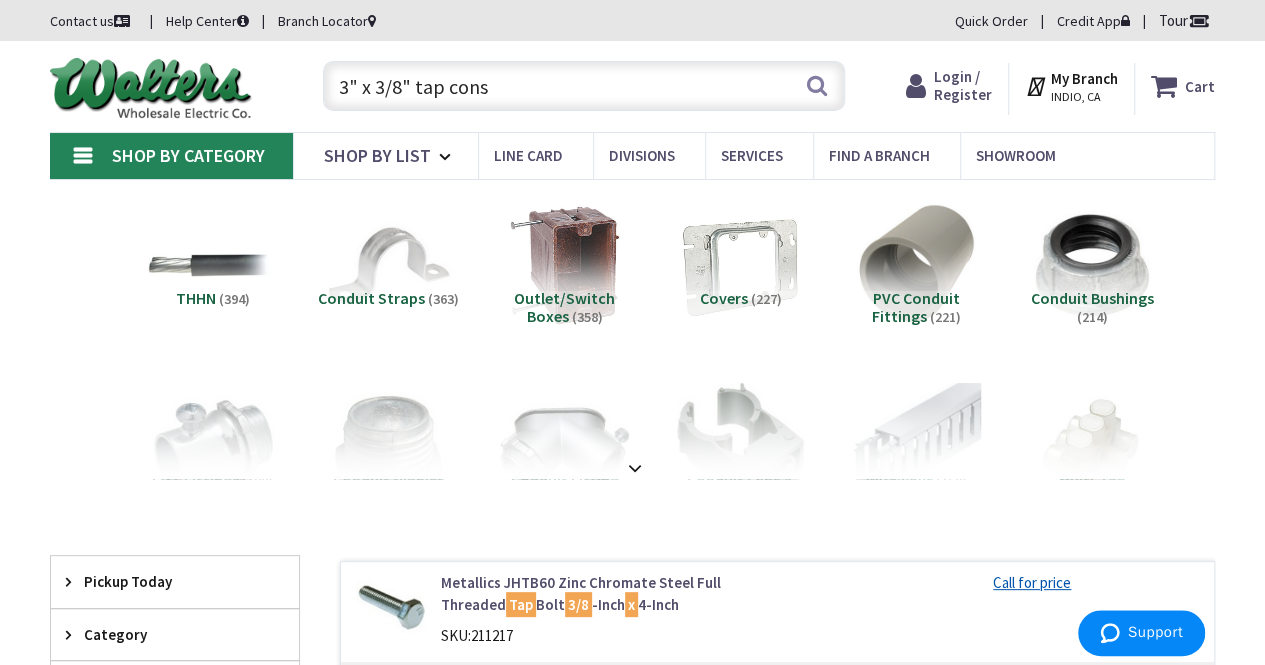 drag, startPoint x: 515, startPoint y: 93, endPoint x: 108, endPoint y: 165, distance: 413.3195 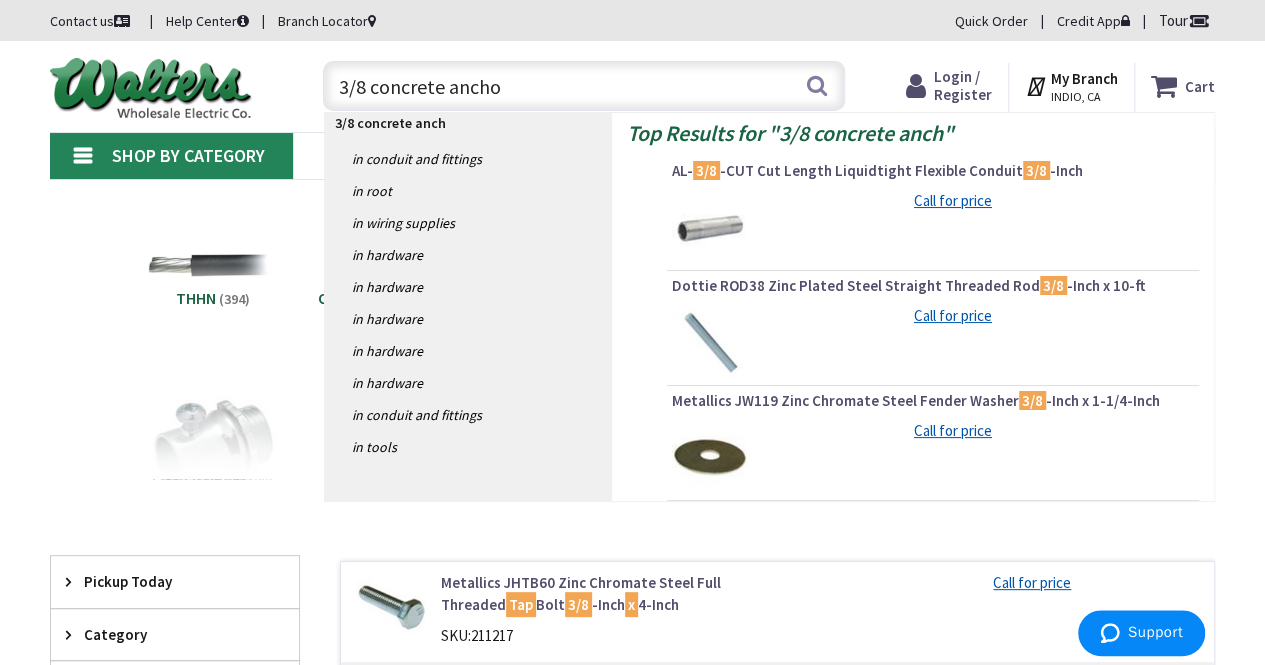type on "3/8 concrete anchor" 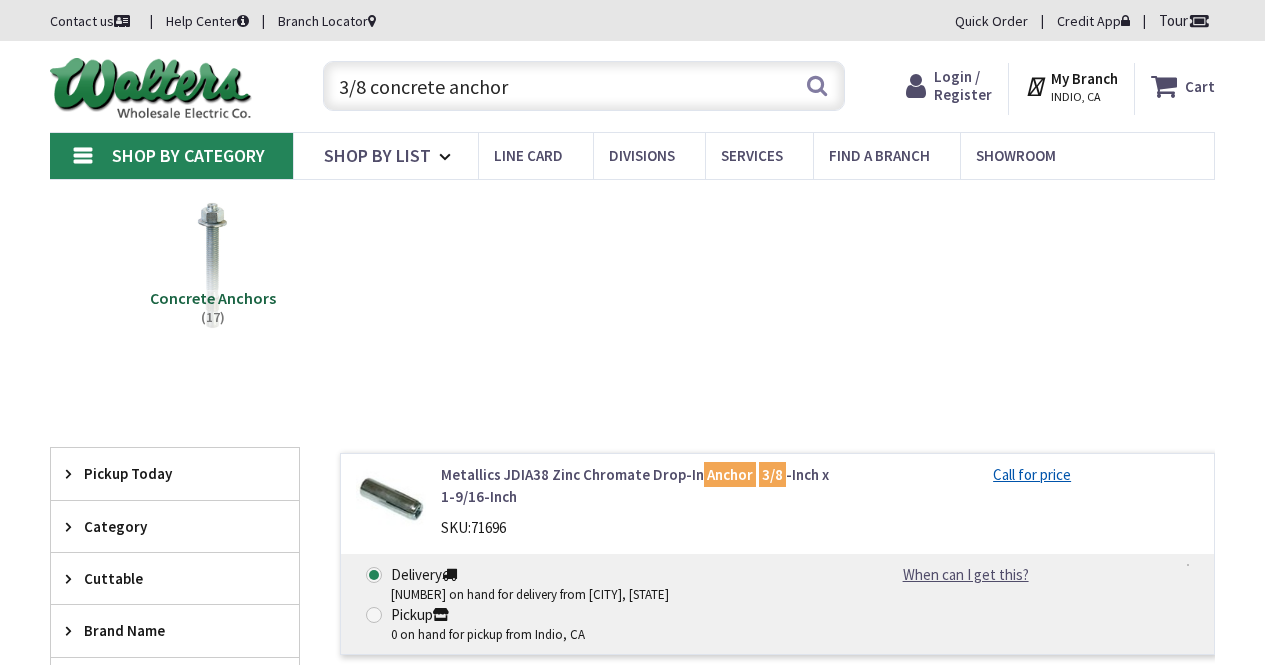 scroll, scrollTop: 0, scrollLeft: 0, axis: both 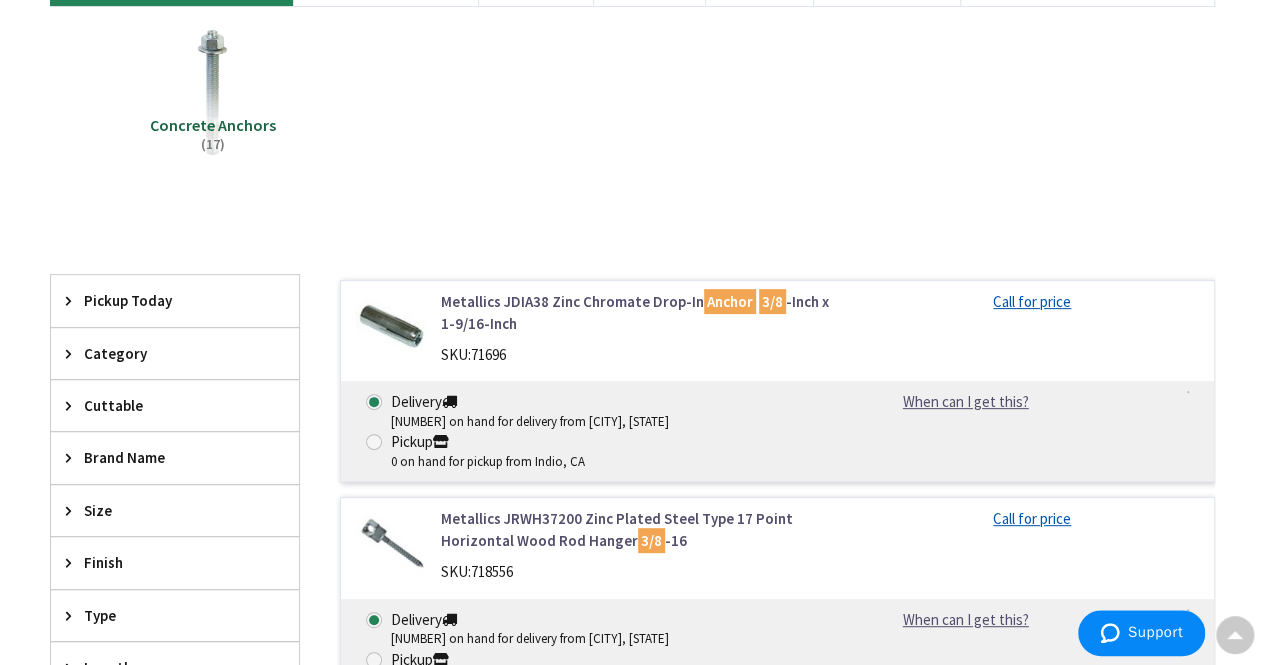 click on "Metallics JDIA38 Zinc Chromate Drop-In  Anchor   3/8 -Inch x 1-9/16-Inch" at bounding box center (638, 312) 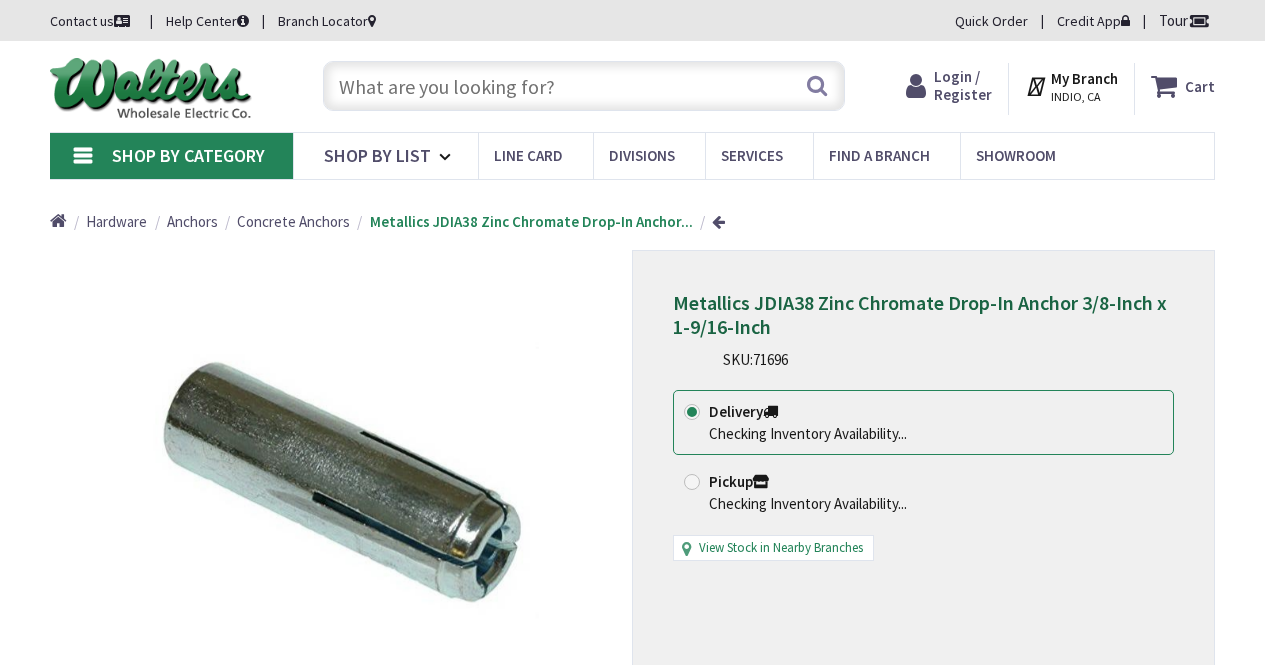 scroll, scrollTop: 0, scrollLeft: 0, axis: both 